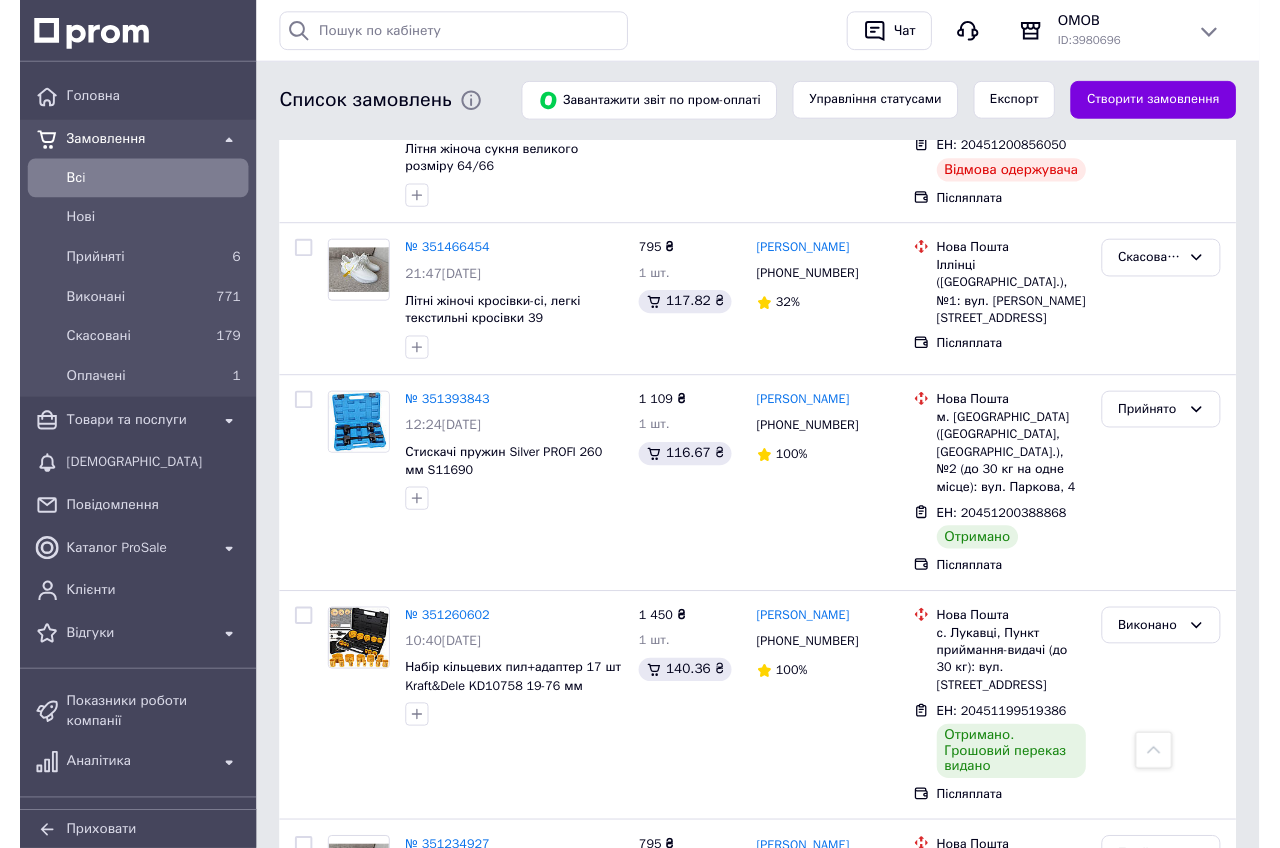 scroll, scrollTop: 1368, scrollLeft: 0, axis: vertical 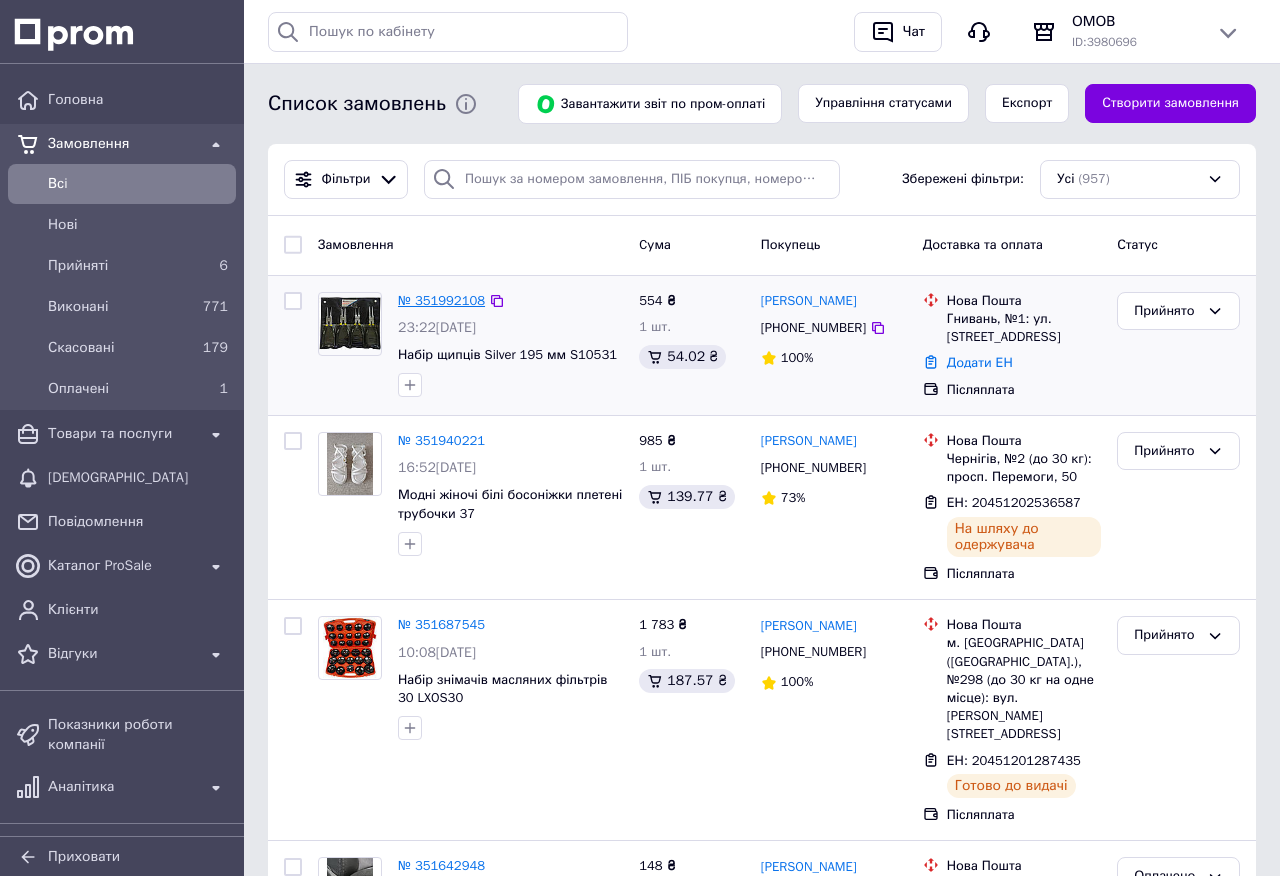 click on "№ 351992108" at bounding box center [441, 300] 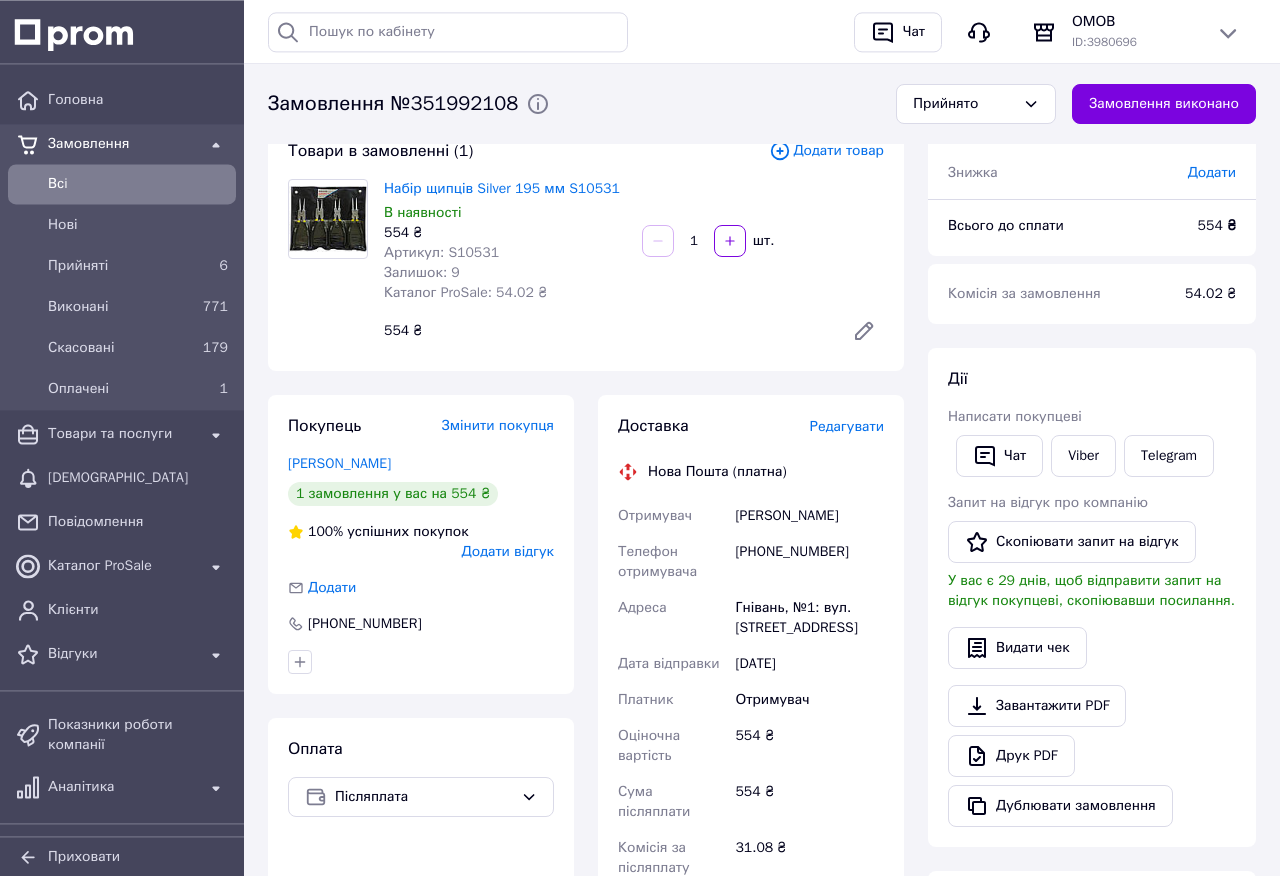 scroll, scrollTop: 228, scrollLeft: 0, axis: vertical 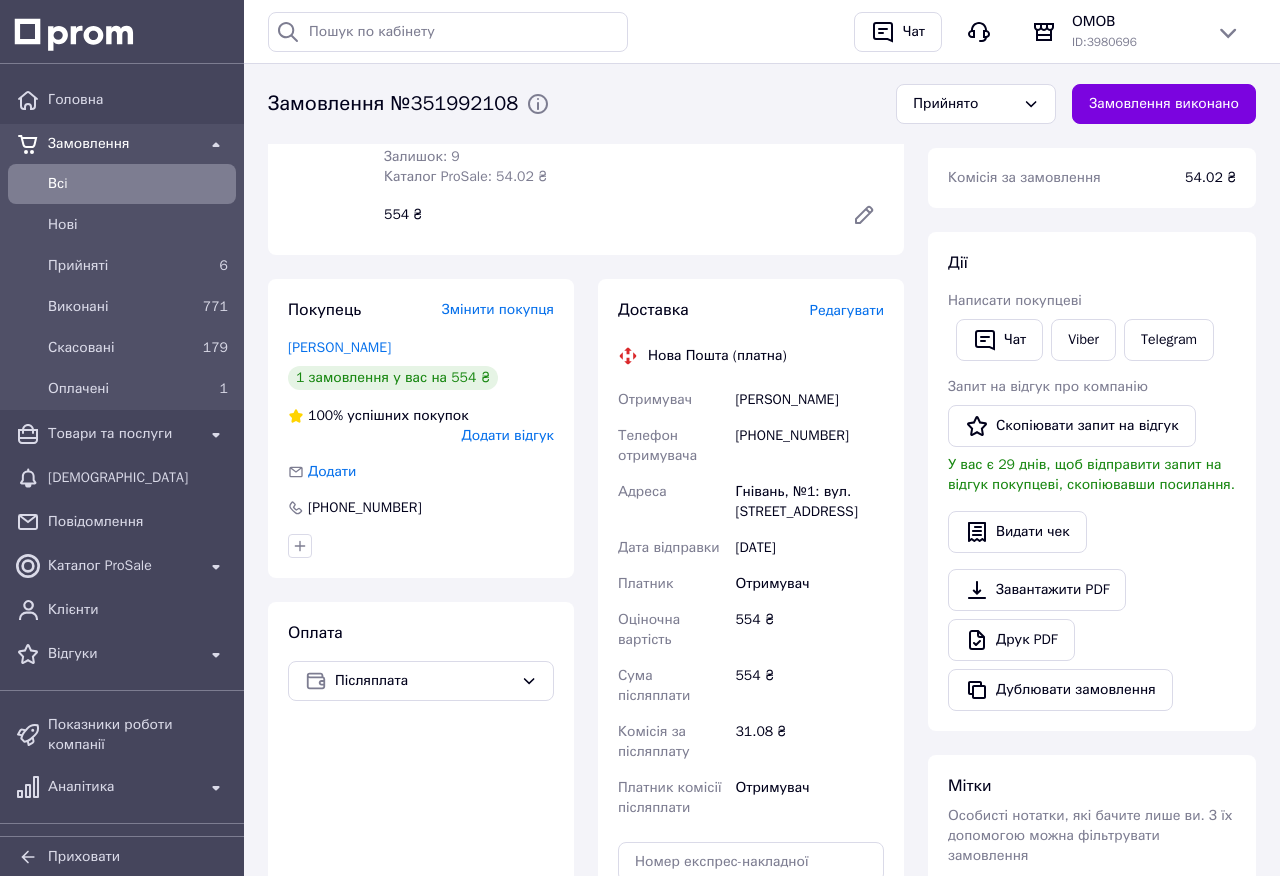 click on "[PHONE_NUMBER]" at bounding box center [809, 446] 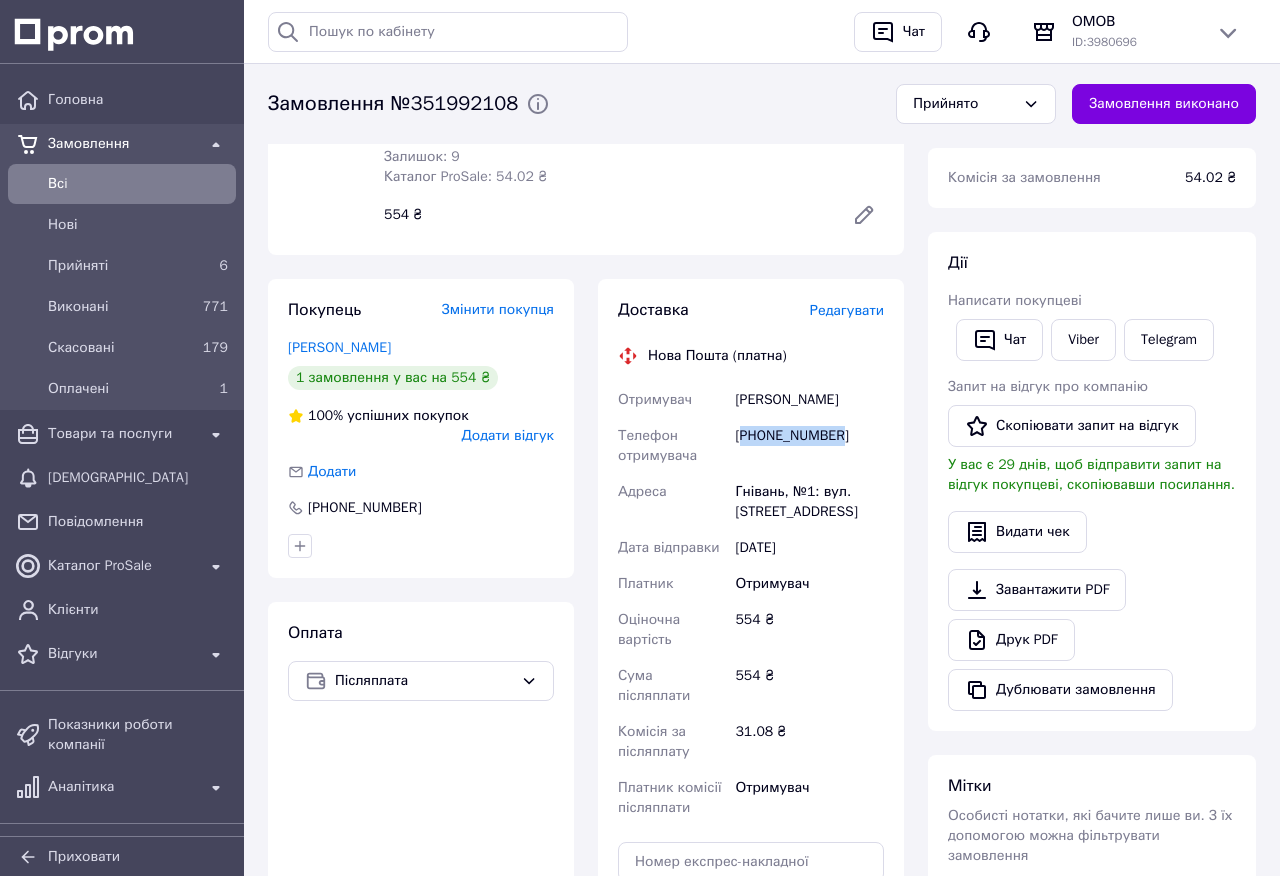 click on "[PHONE_NUMBER]" at bounding box center [809, 446] 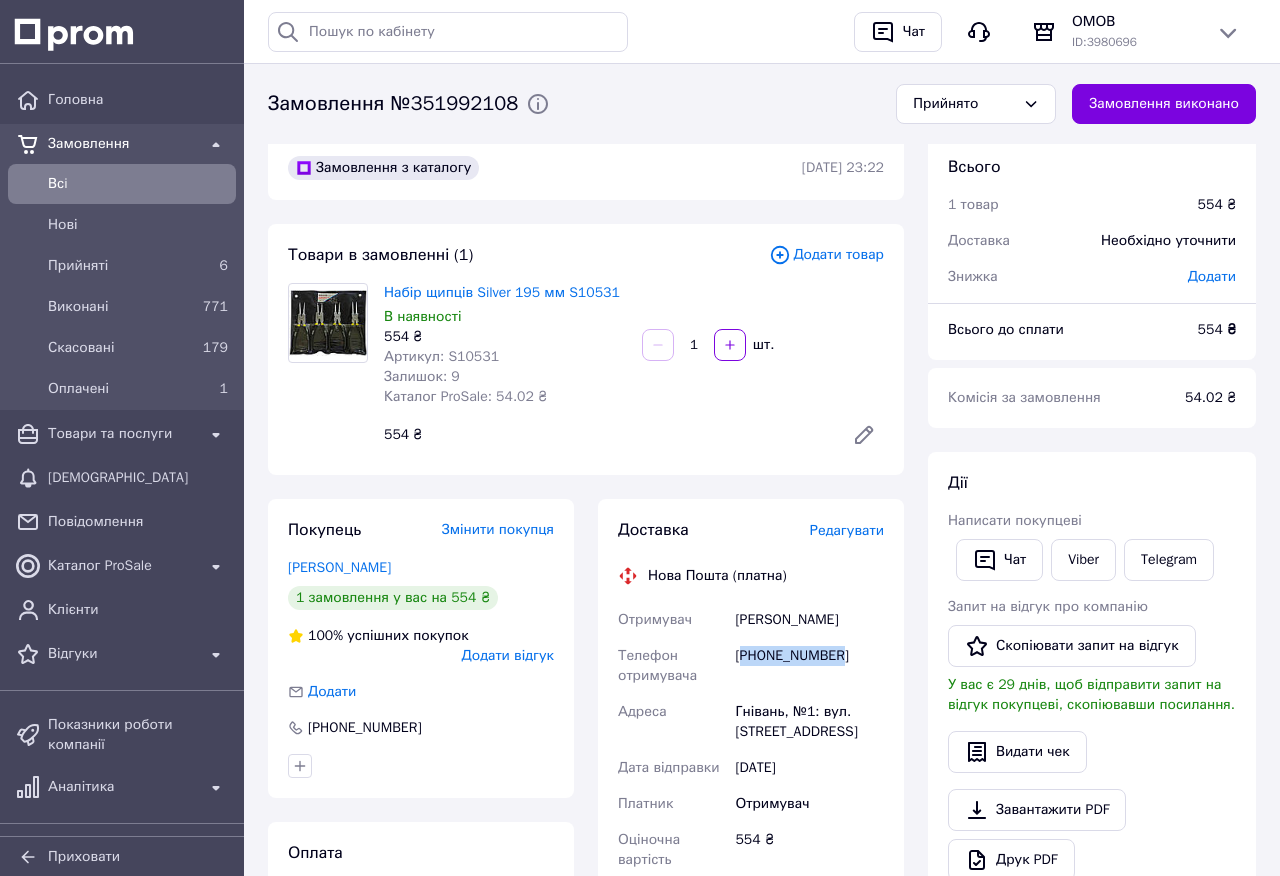 scroll, scrollTop: 0, scrollLeft: 0, axis: both 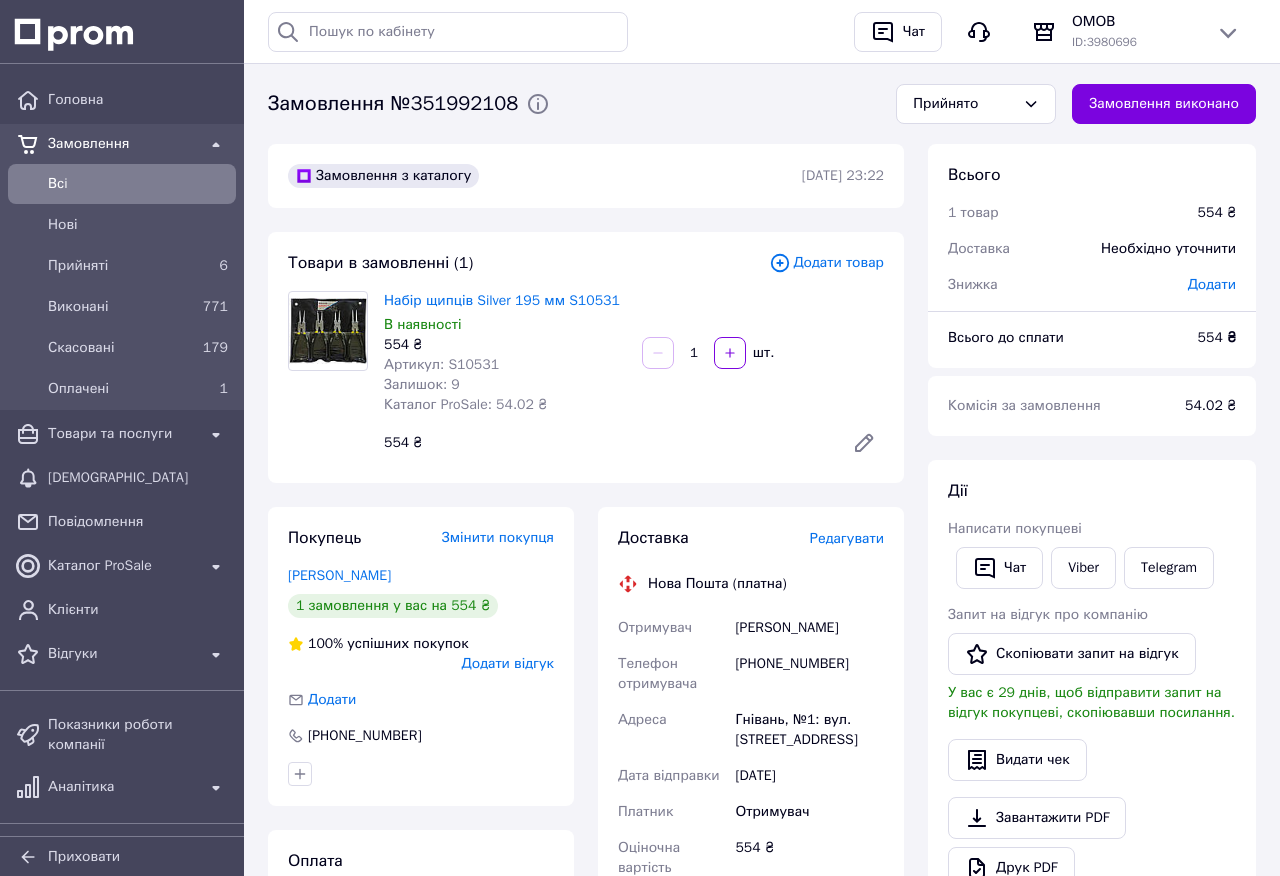 click on "Артикул: S10531" at bounding box center [441, 364] 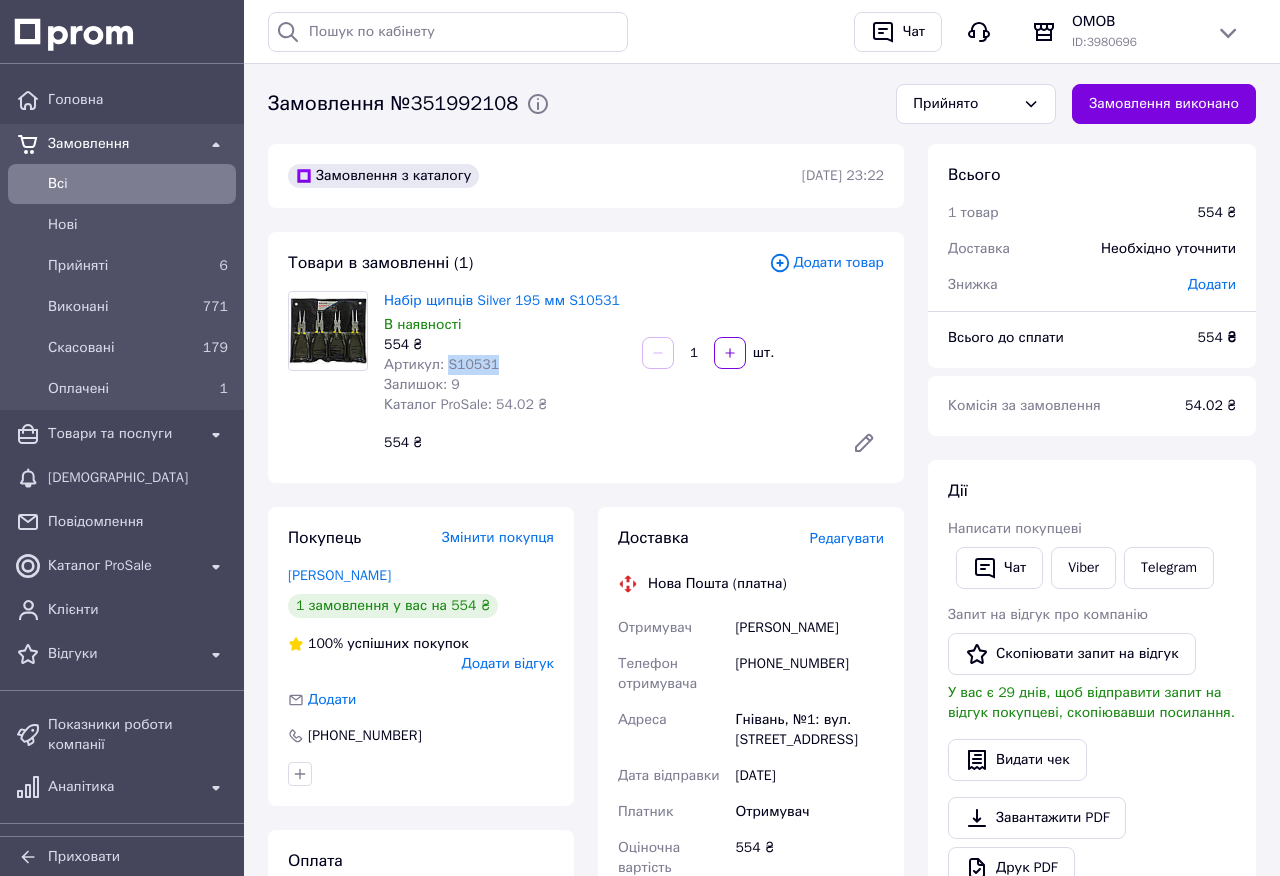 click on "Артикул: S10531" at bounding box center (441, 364) 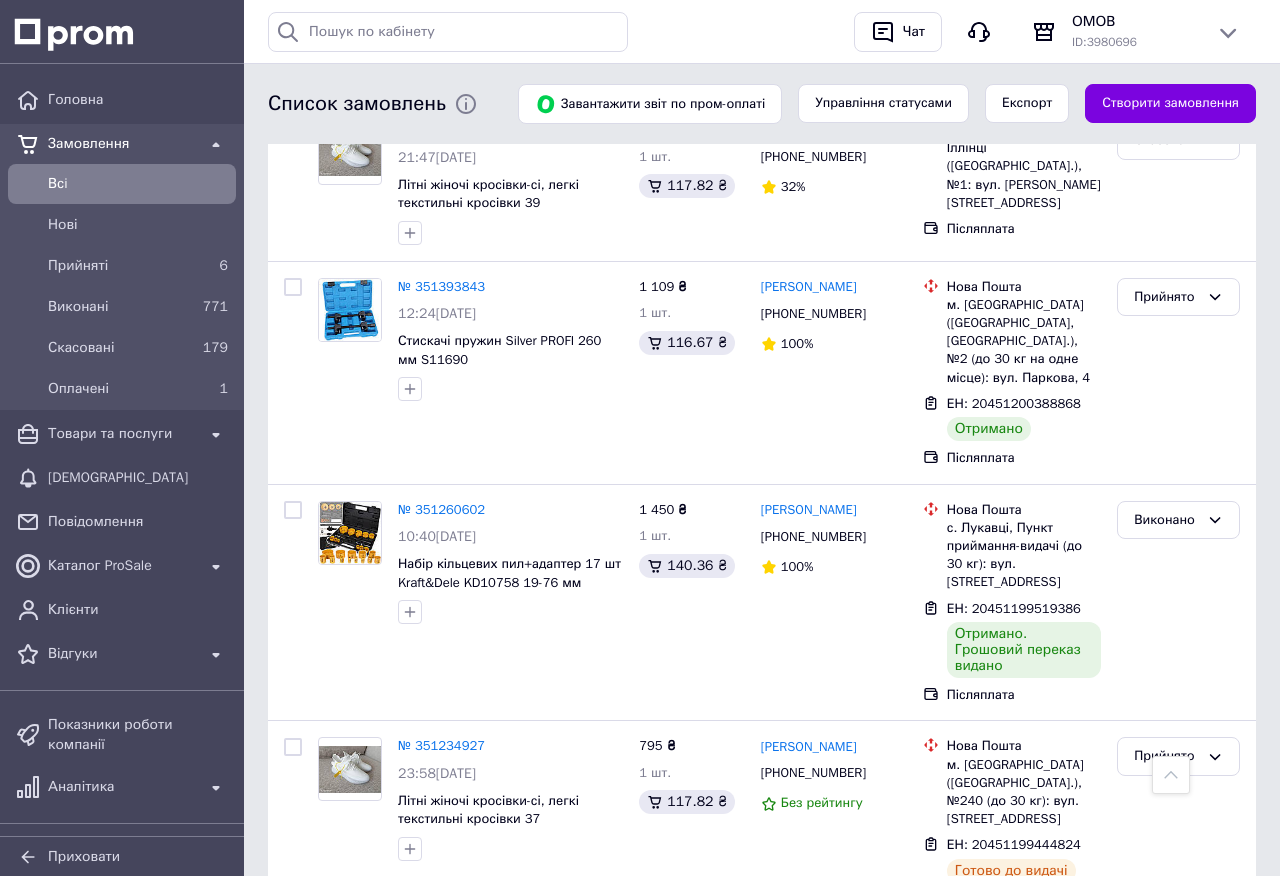 scroll, scrollTop: 1368, scrollLeft: 0, axis: vertical 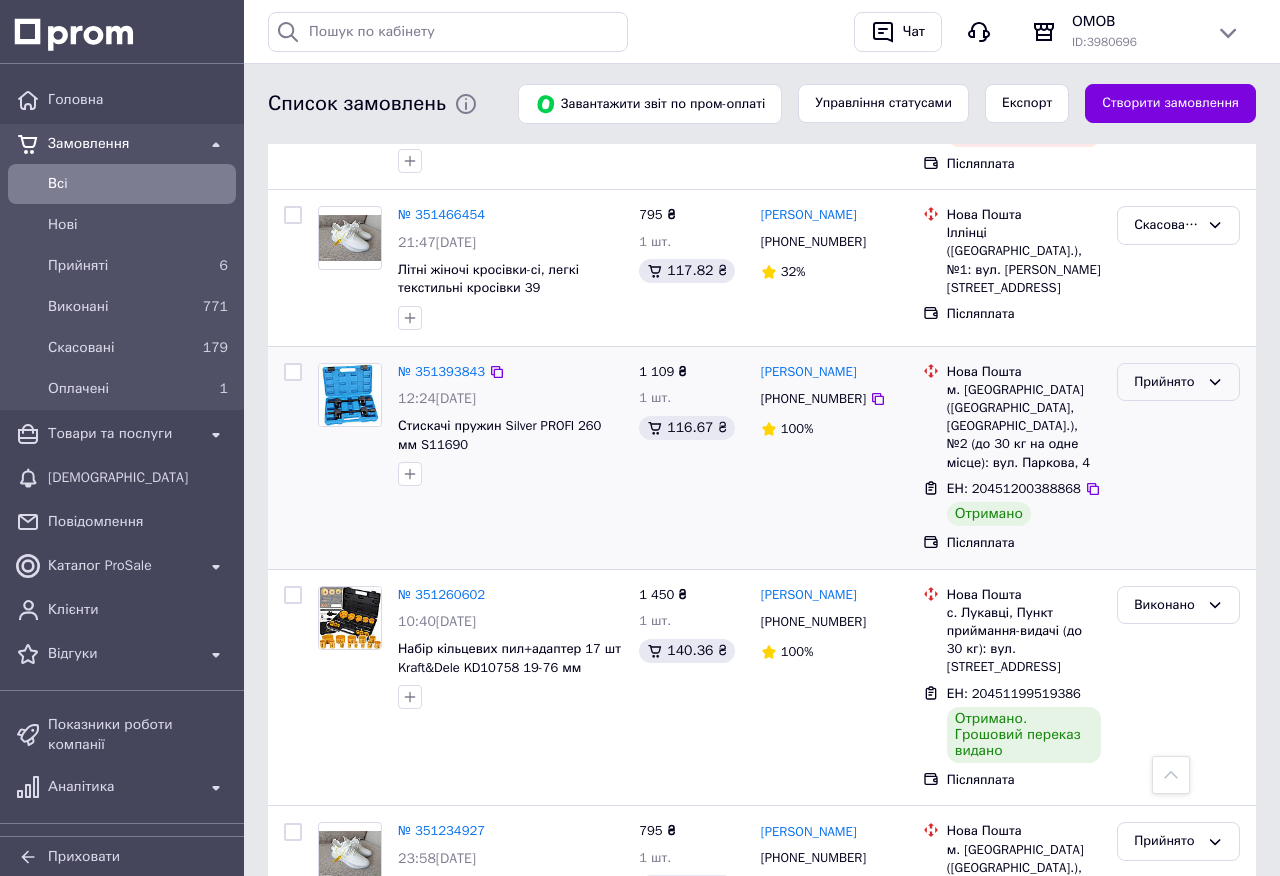 click on "Прийнято" at bounding box center (1178, 382) 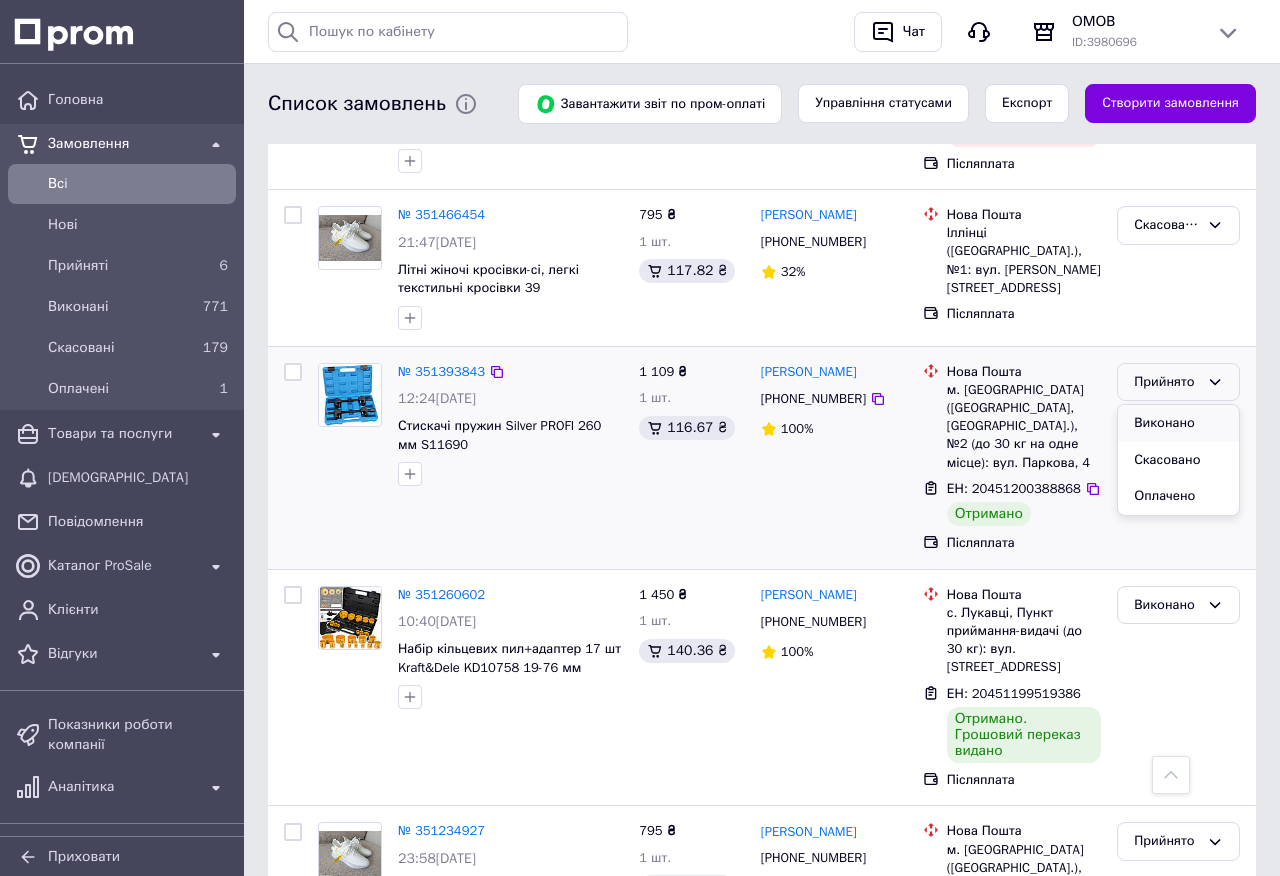 click on "Виконано" at bounding box center (1178, 423) 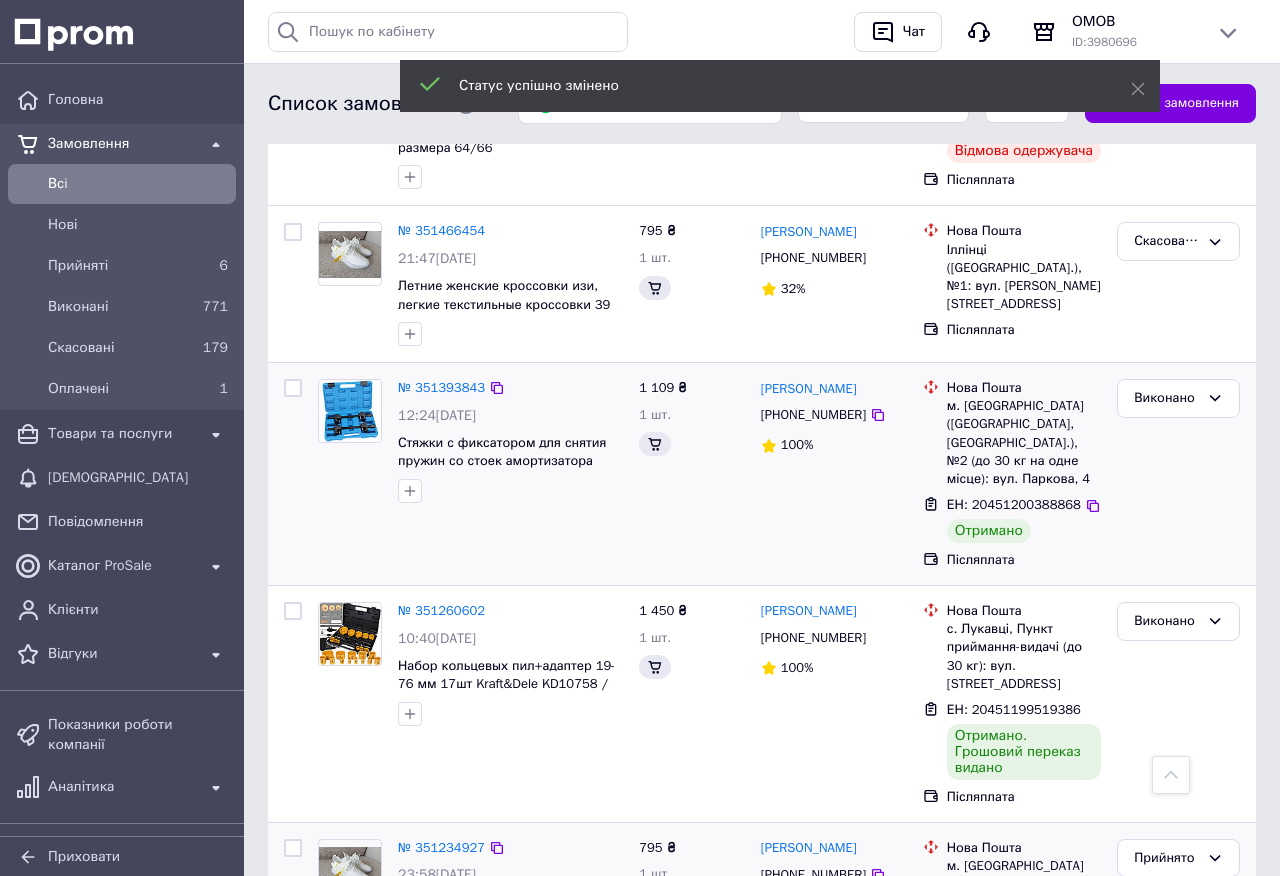 scroll, scrollTop: 1384, scrollLeft: 0, axis: vertical 